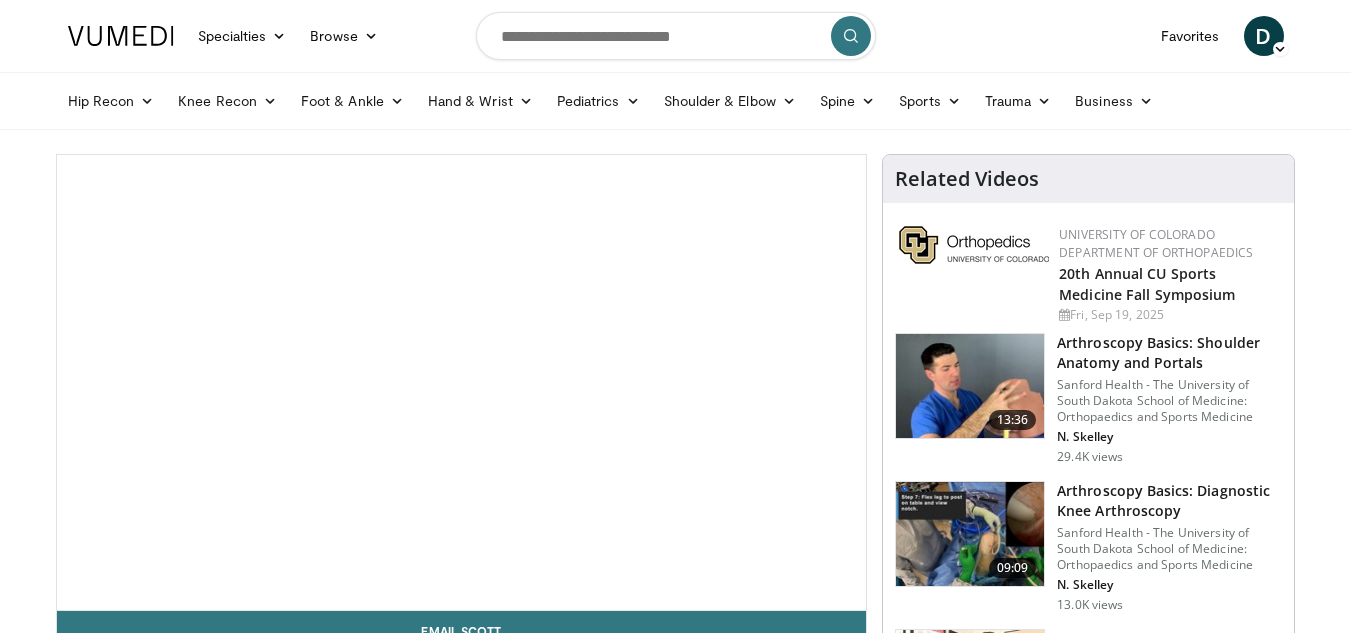 scroll, scrollTop: 0, scrollLeft: 0, axis: both 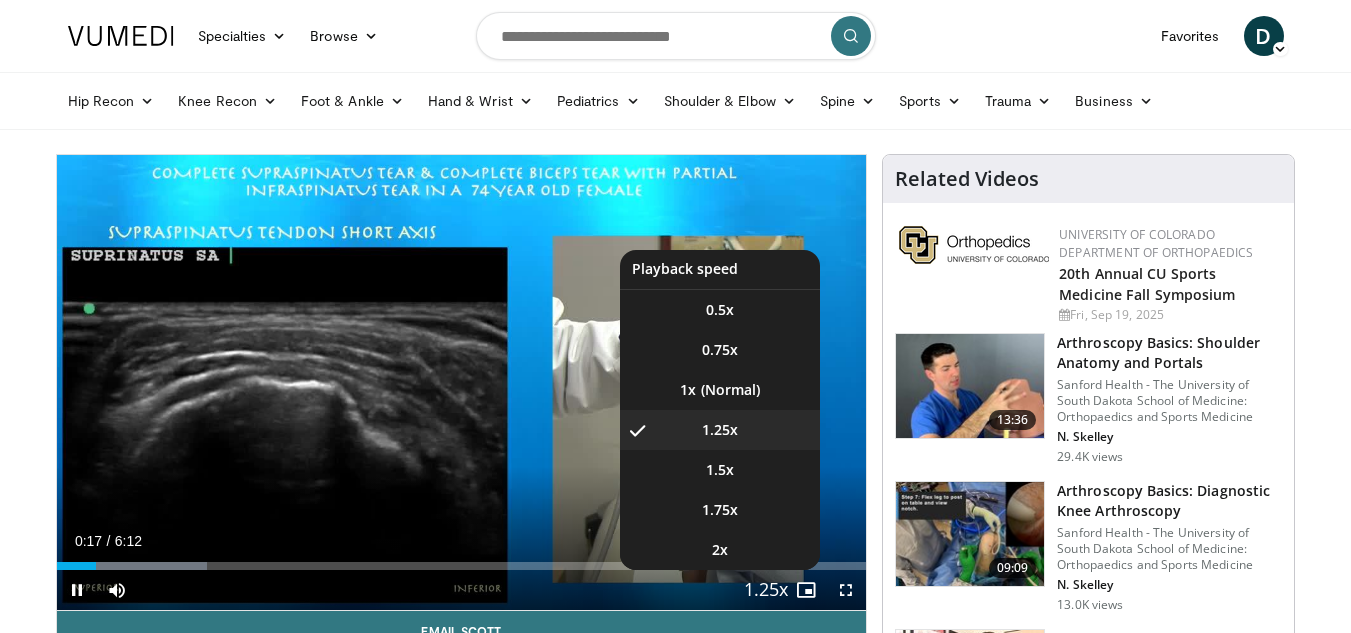 click at bounding box center [766, 591] 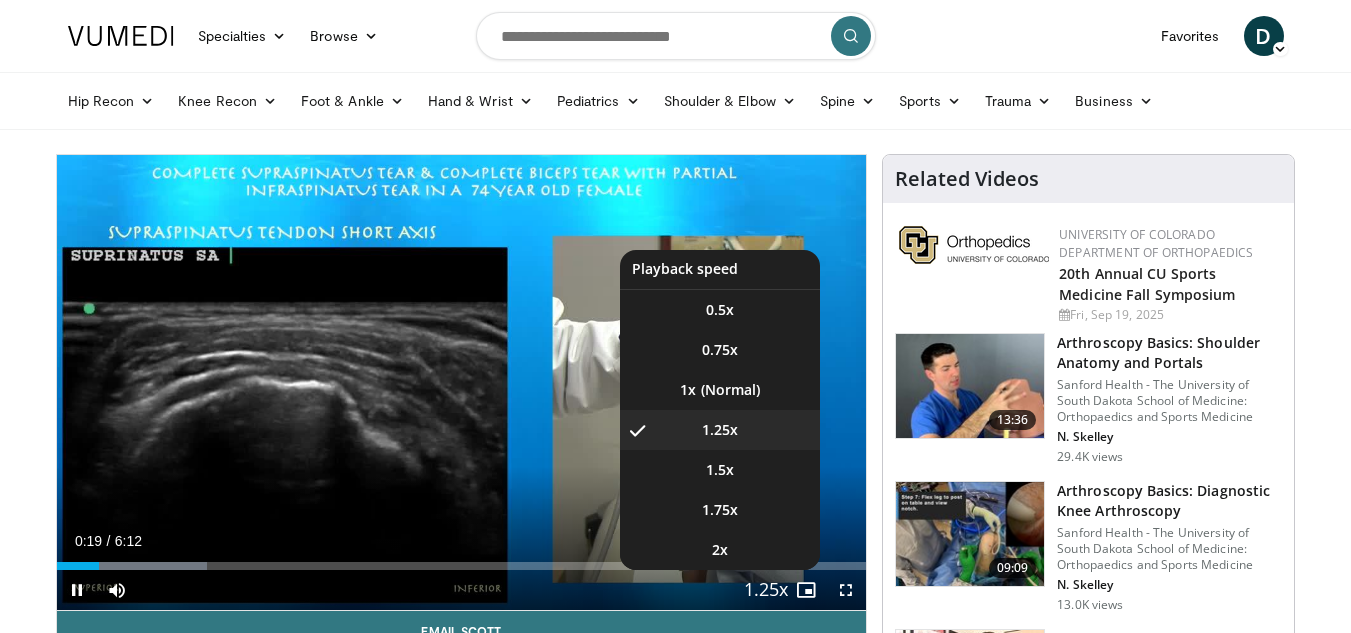 click on "**********" at bounding box center (462, 383) 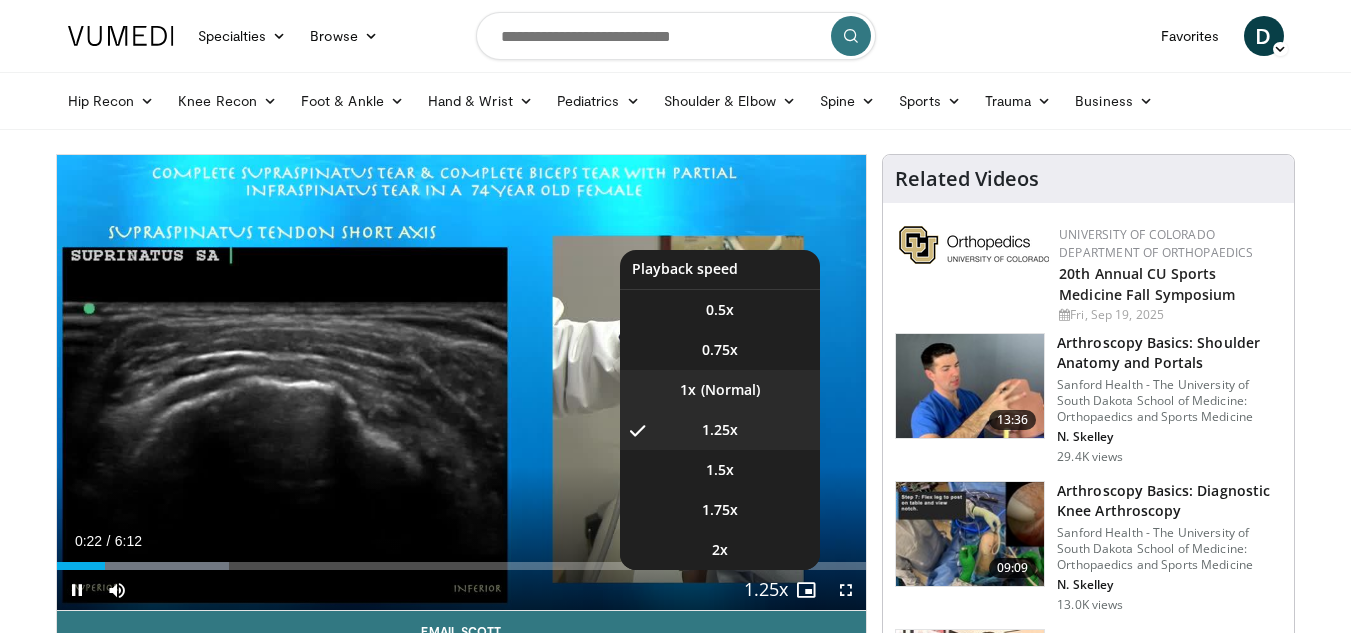 click on "1x" at bounding box center [720, 390] 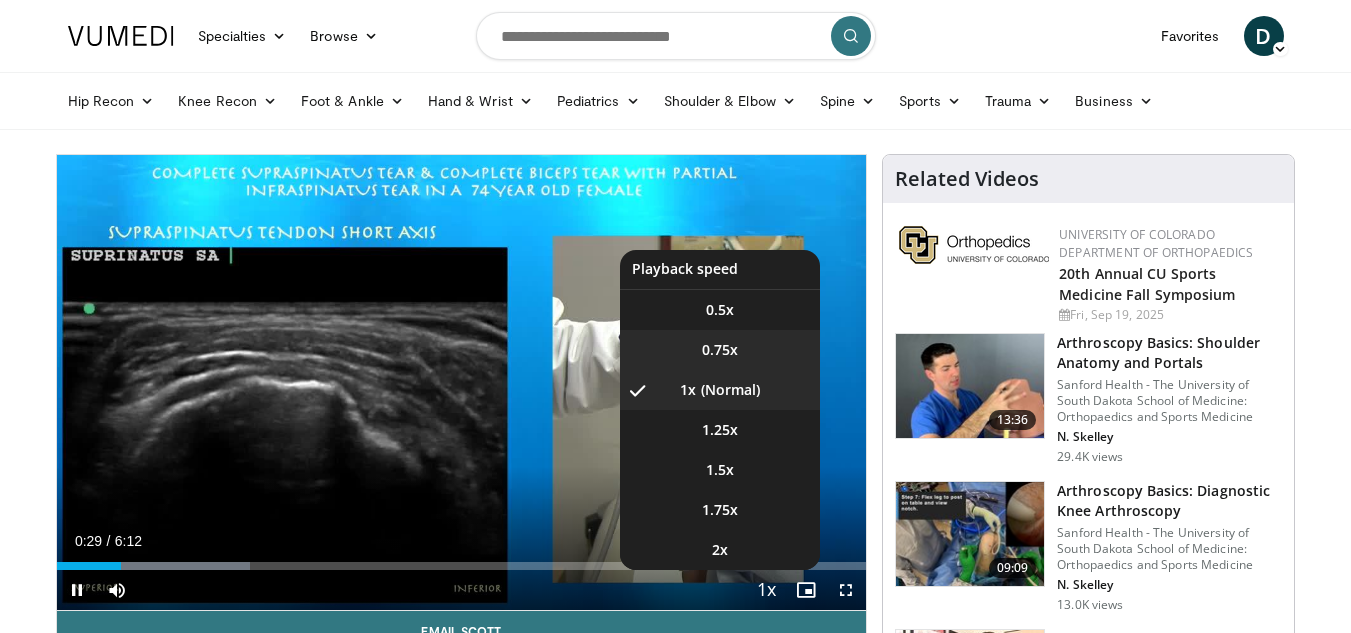 click on "0.75x" at bounding box center [720, 350] 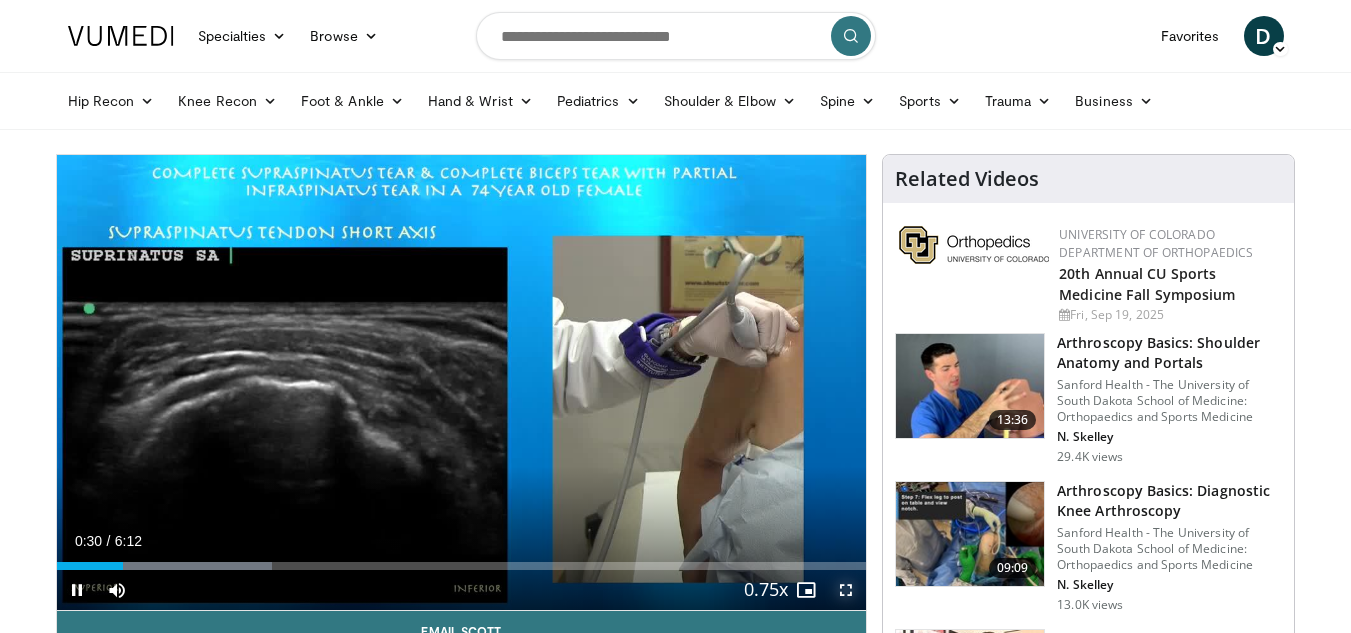 click at bounding box center (846, 590) 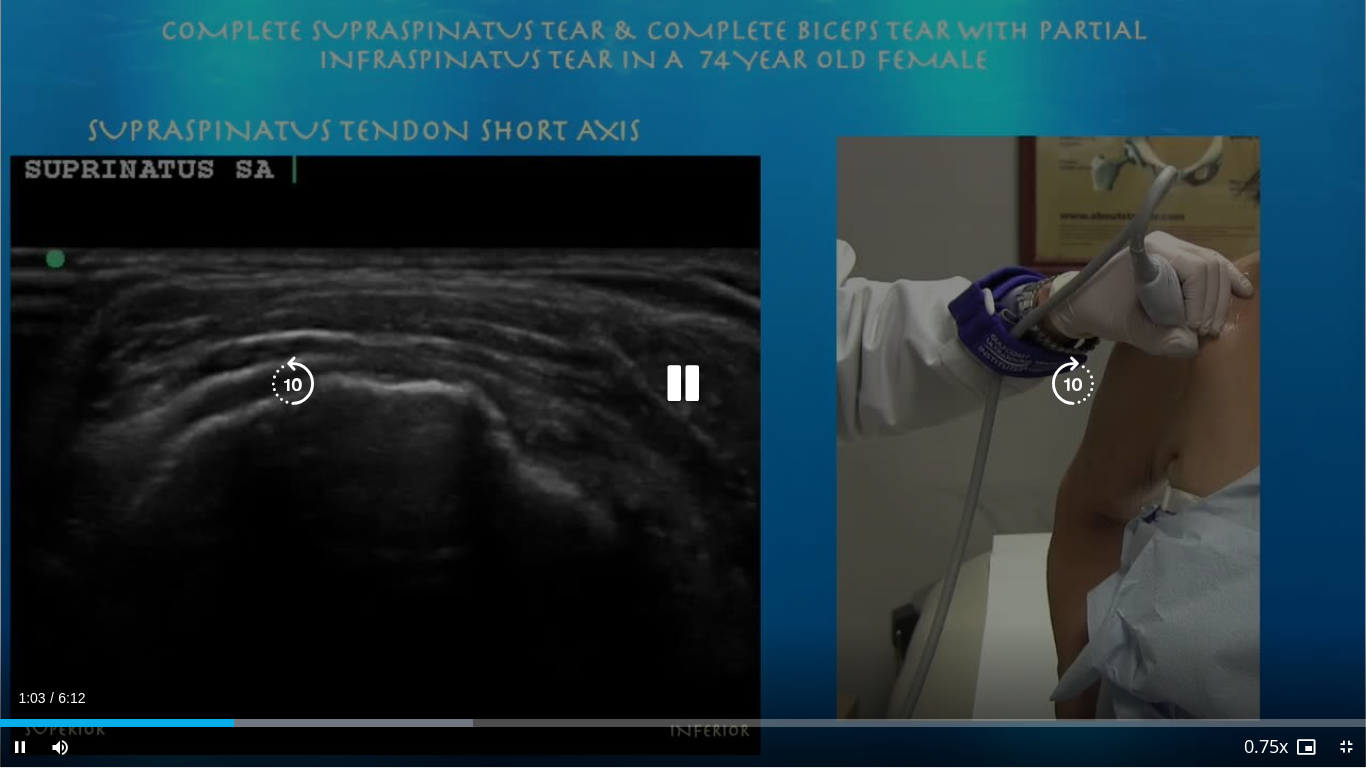 click at bounding box center [683, 384] 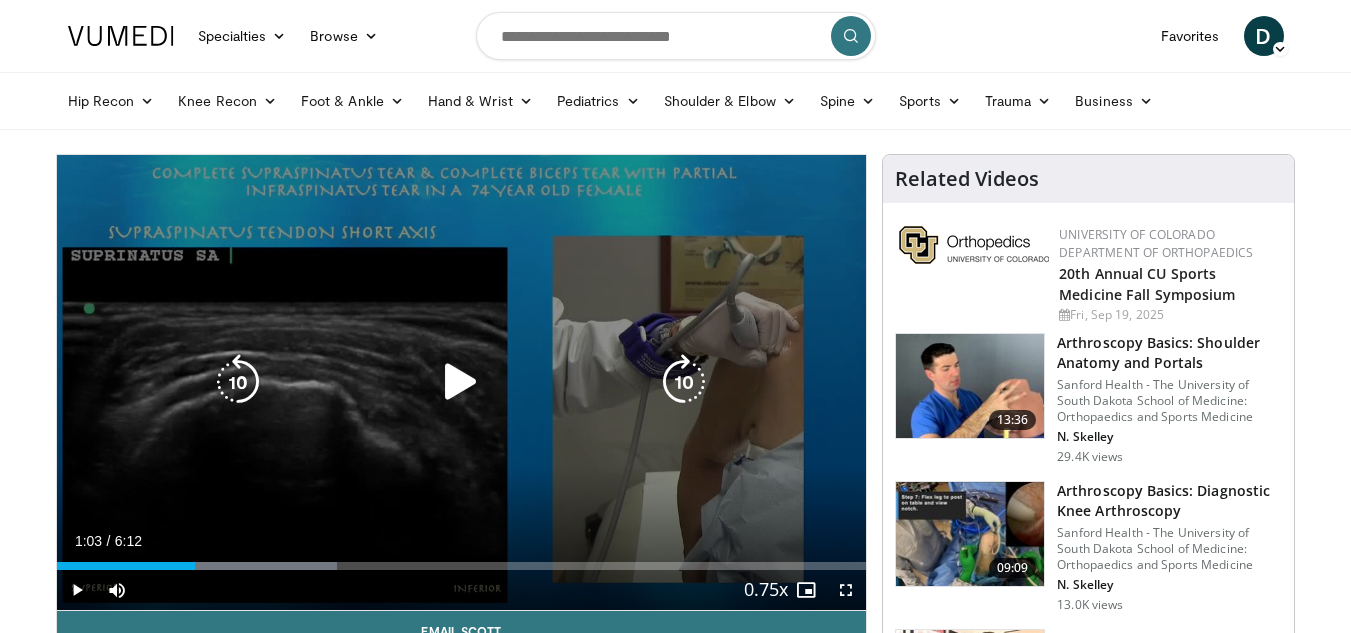 click at bounding box center [461, 382] 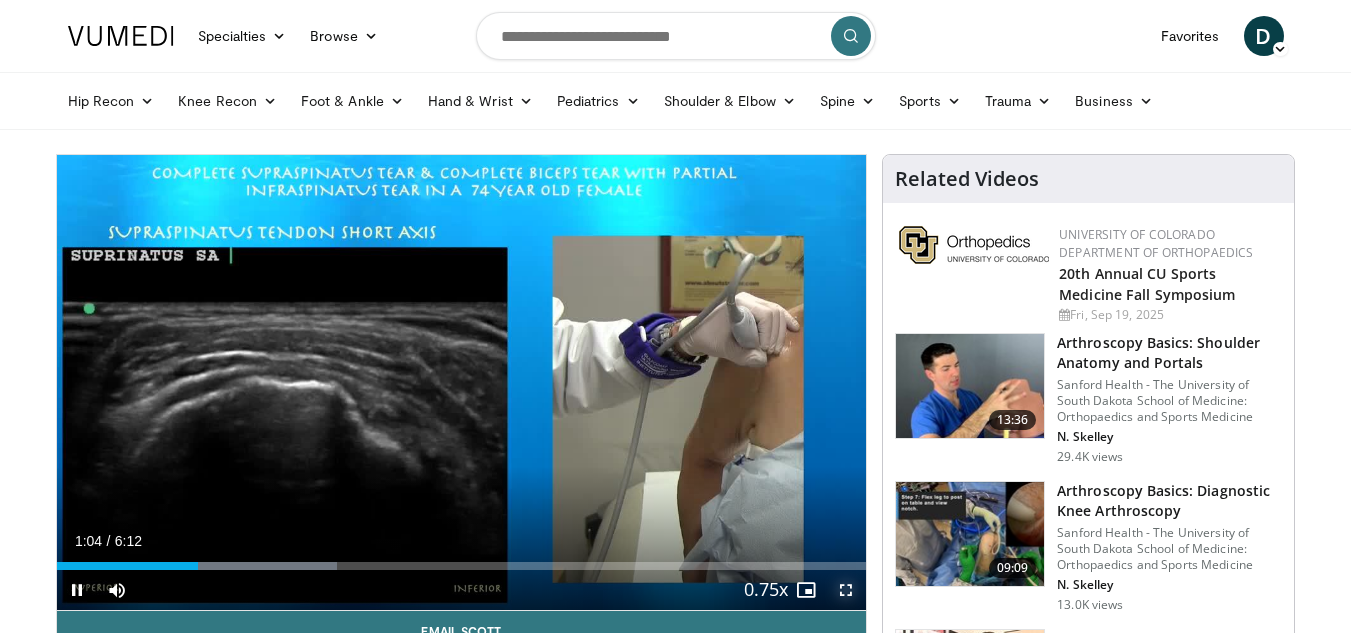click at bounding box center (846, 590) 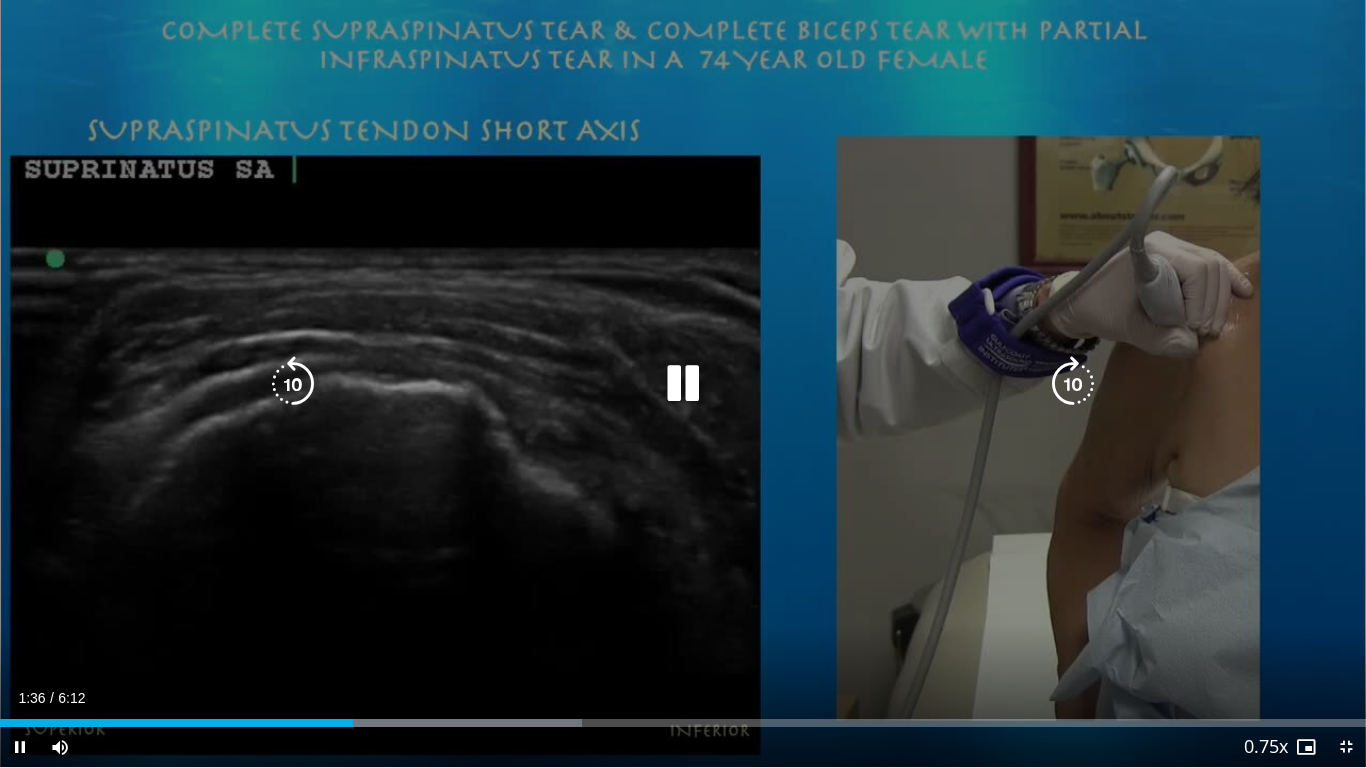 click at bounding box center (293, 384) 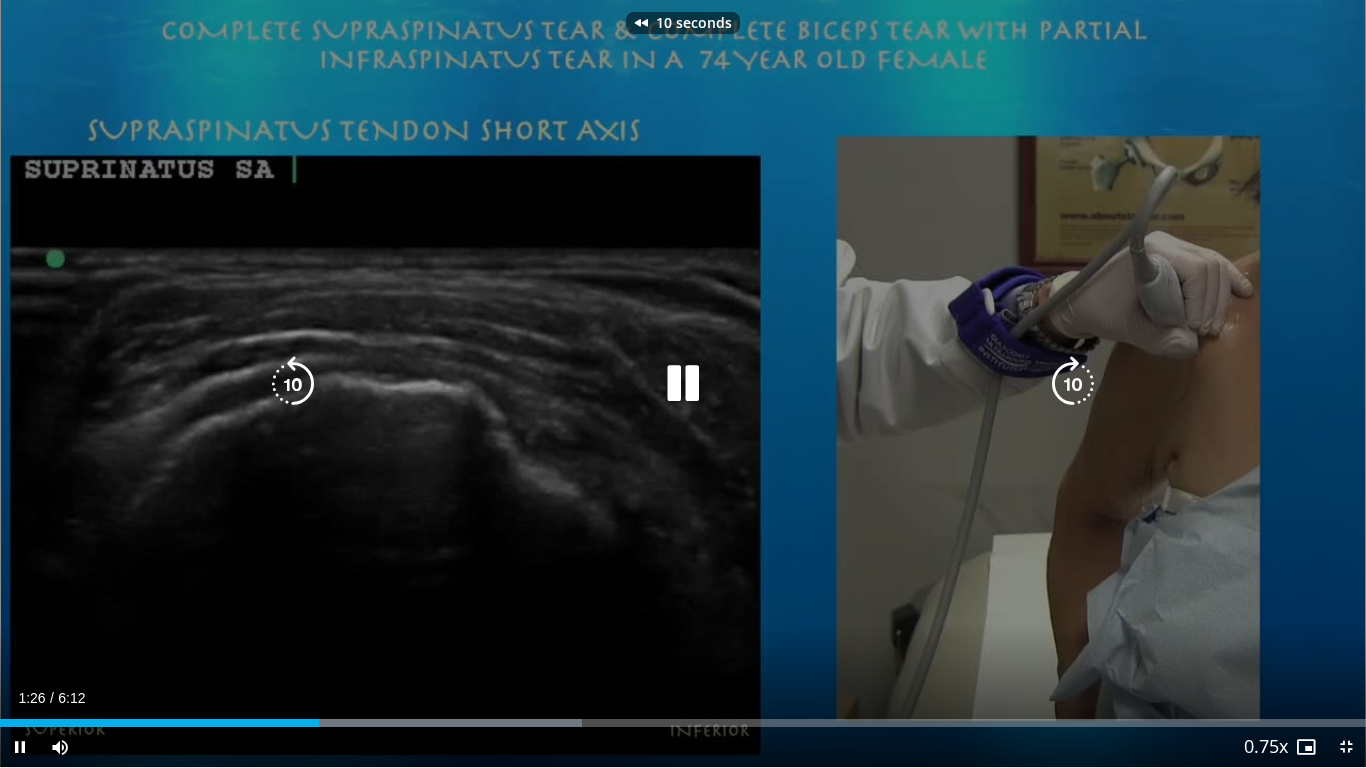 click at bounding box center [293, 384] 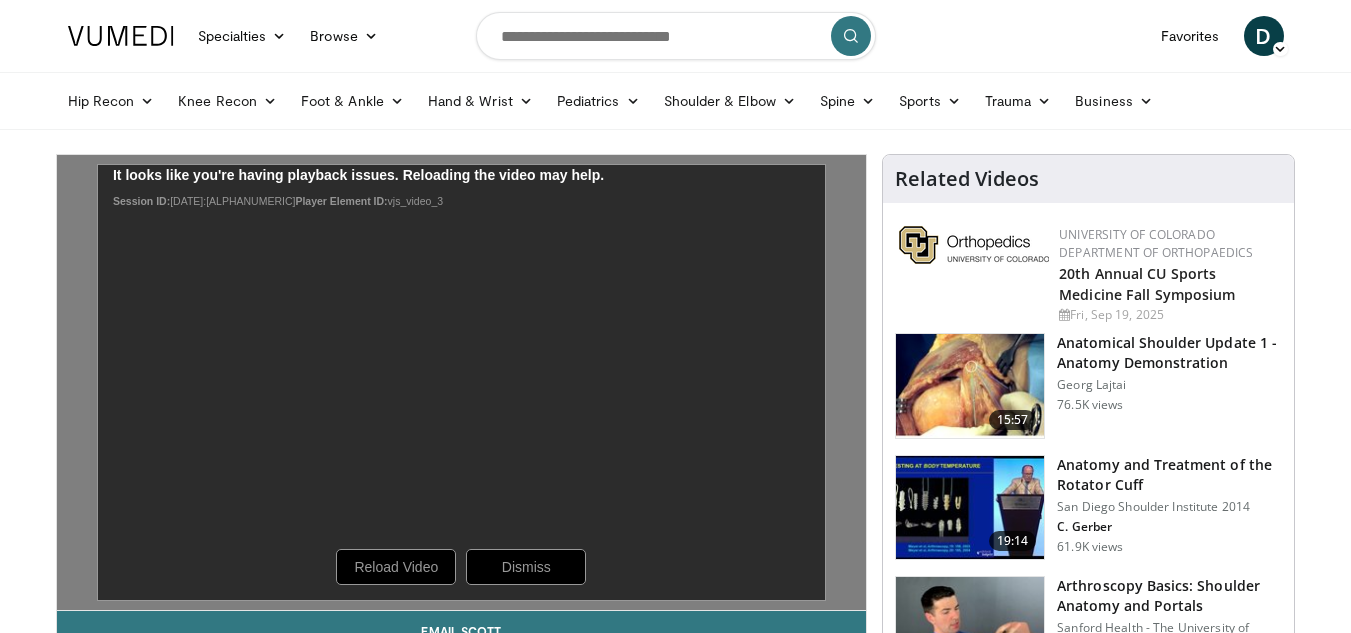 scroll, scrollTop: 0, scrollLeft: 0, axis: both 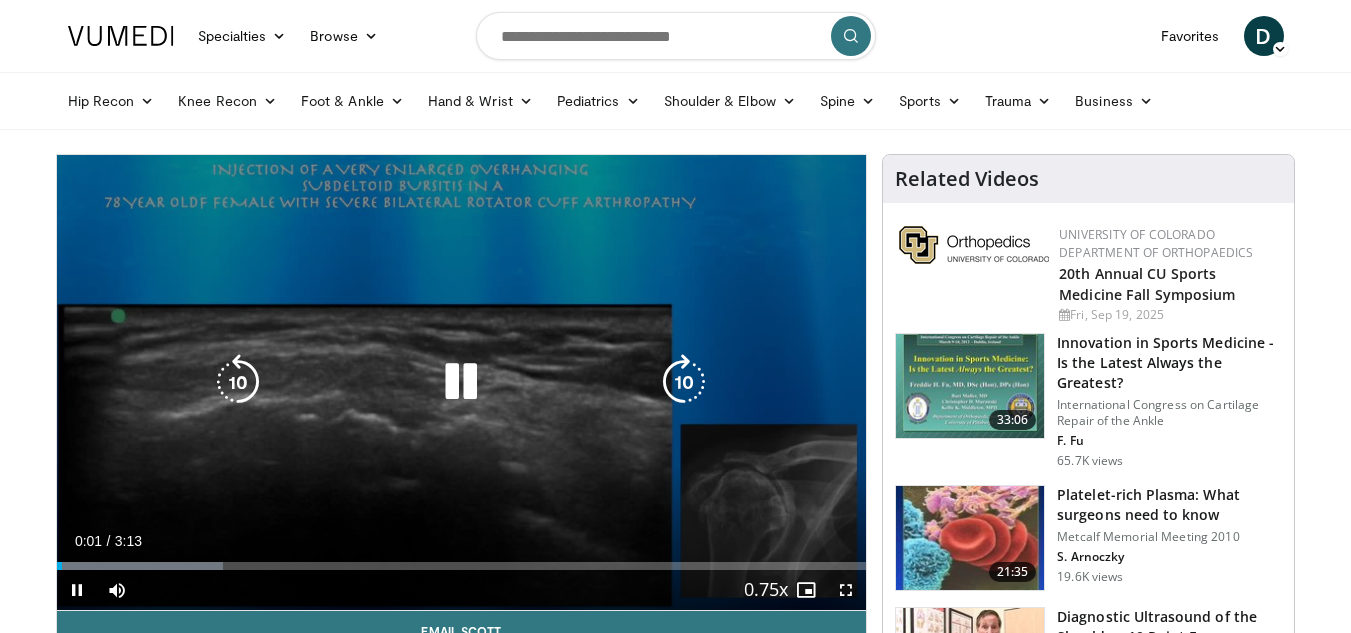 click at bounding box center (461, 382) 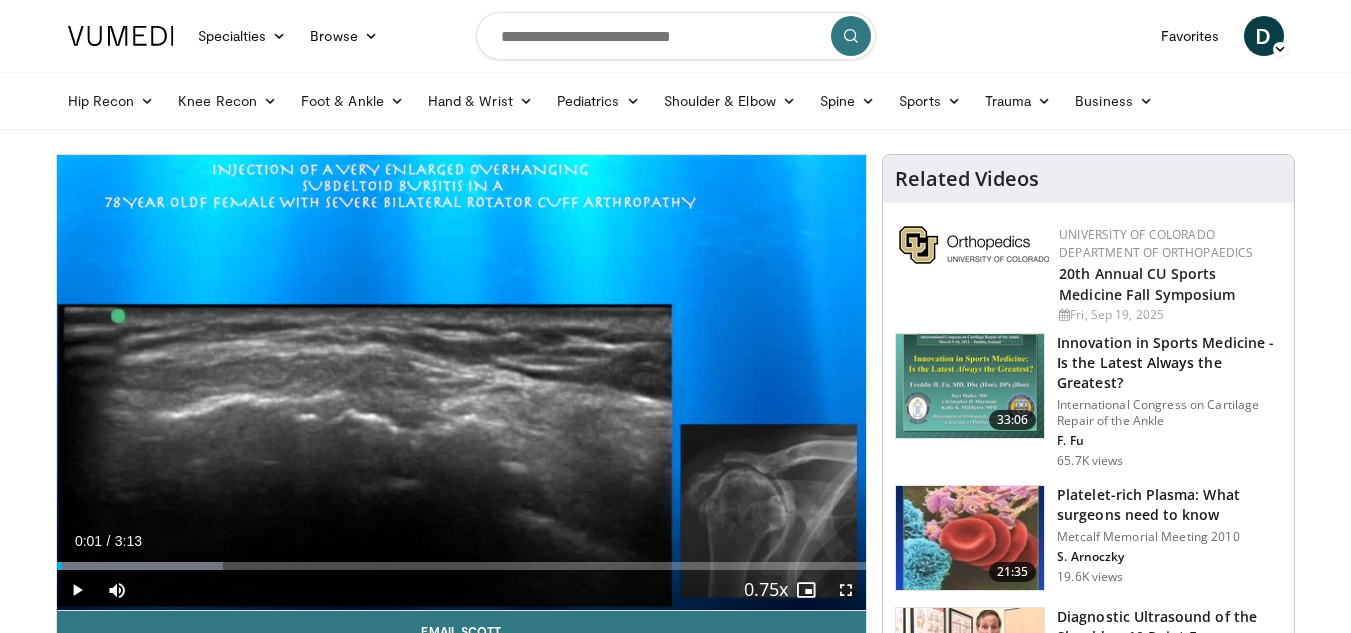 click on "10 seconds
Tap to unmute" at bounding box center [462, 382] 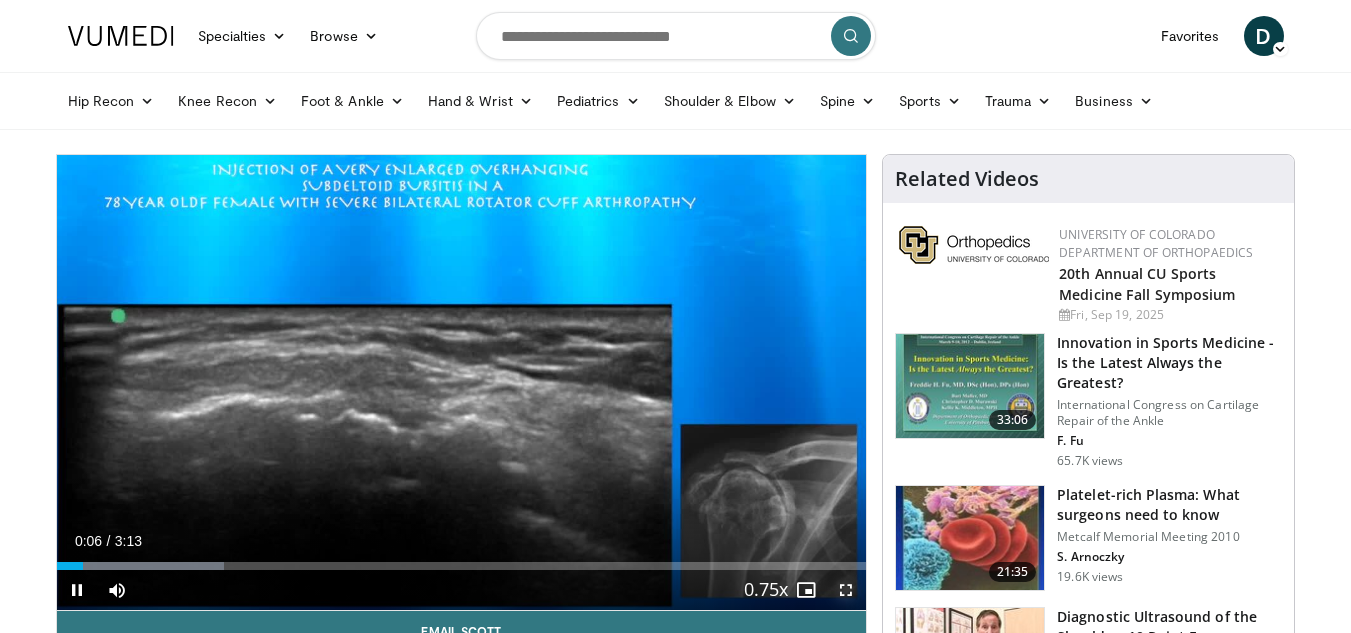click at bounding box center [846, 590] 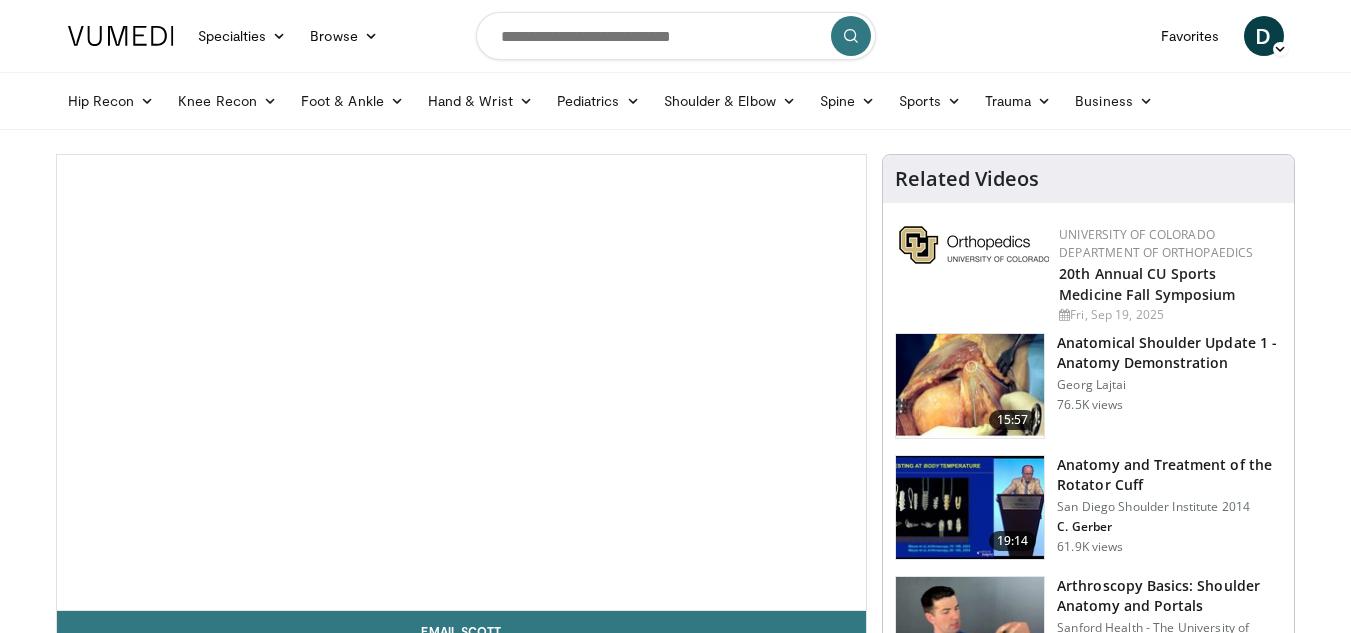 scroll, scrollTop: 0, scrollLeft: 0, axis: both 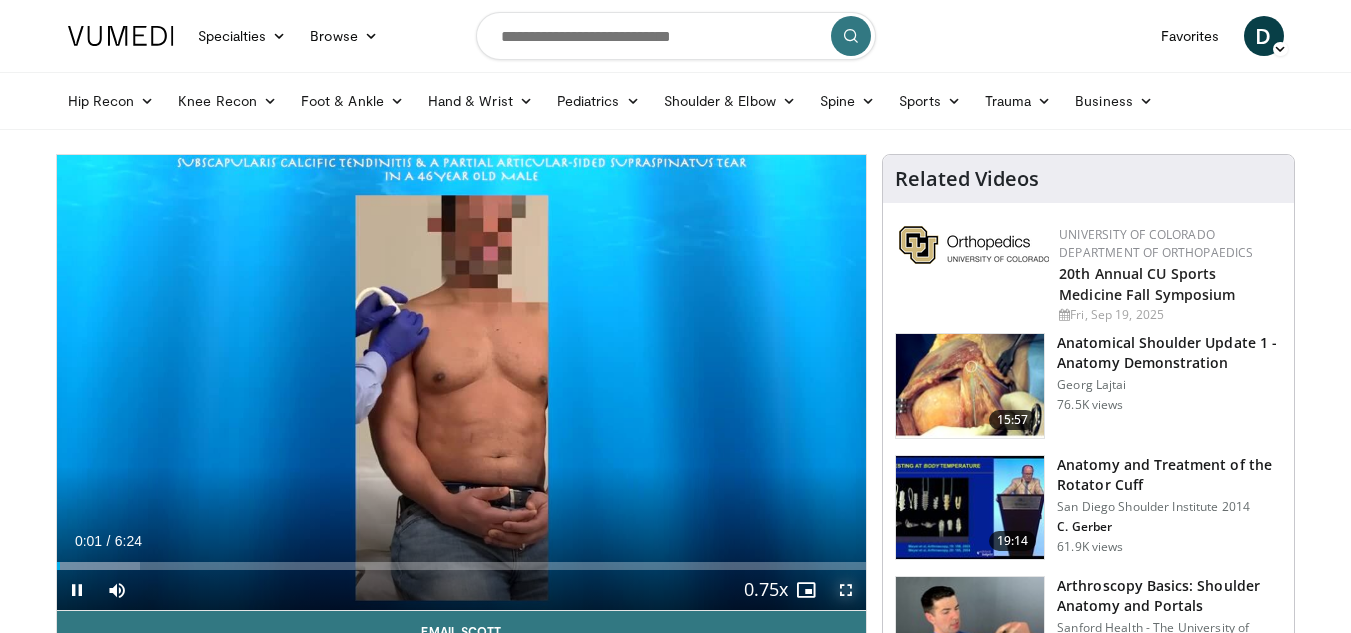 drag, startPoint x: 854, startPoint y: 590, endPoint x: 854, endPoint y: 677, distance: 87 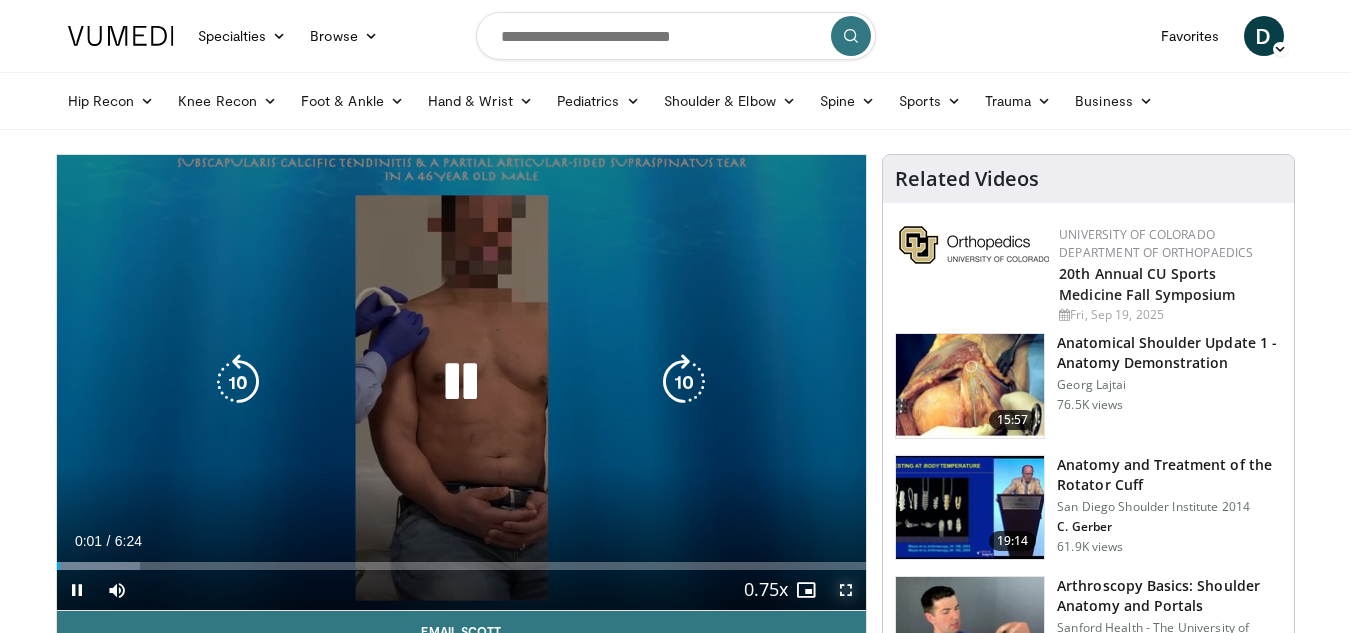 click at bounding box center [846, 590] 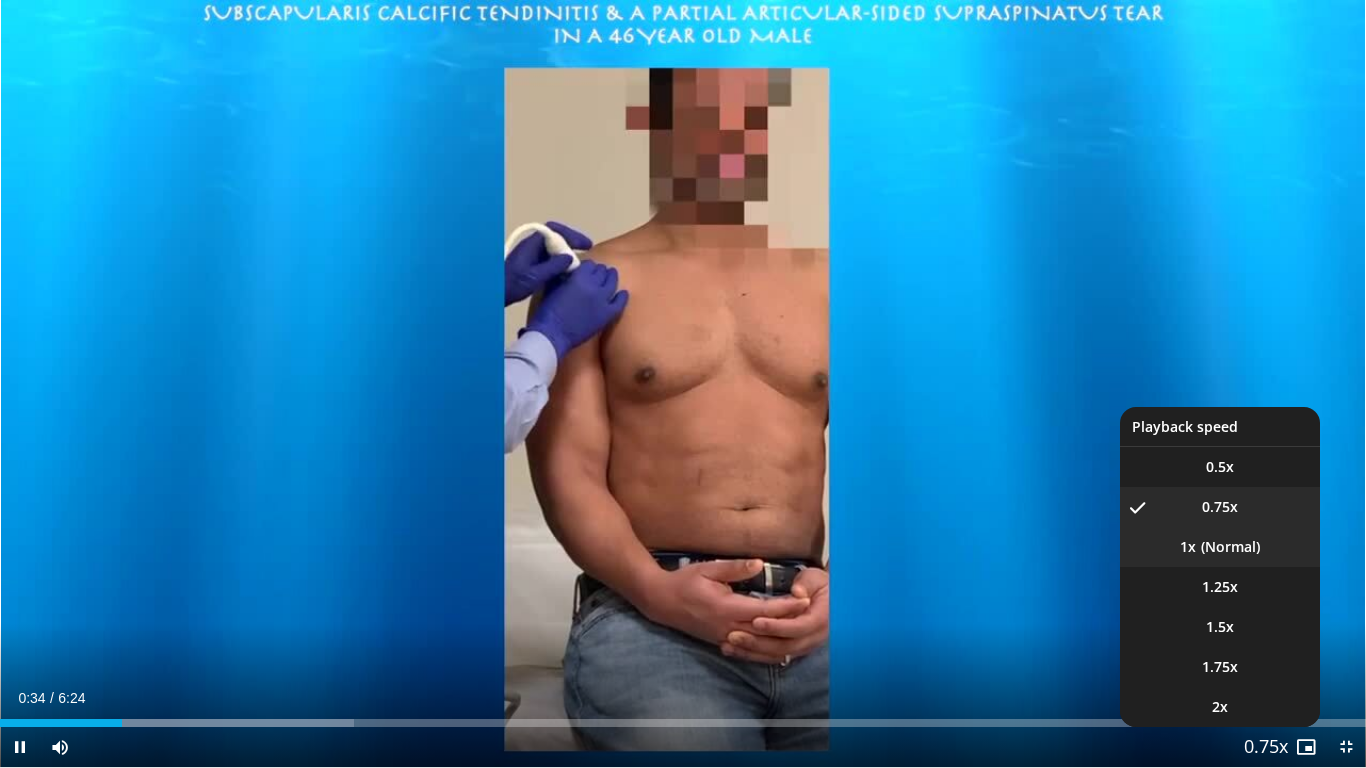click on "1x" at bounding box center [1220, 547] 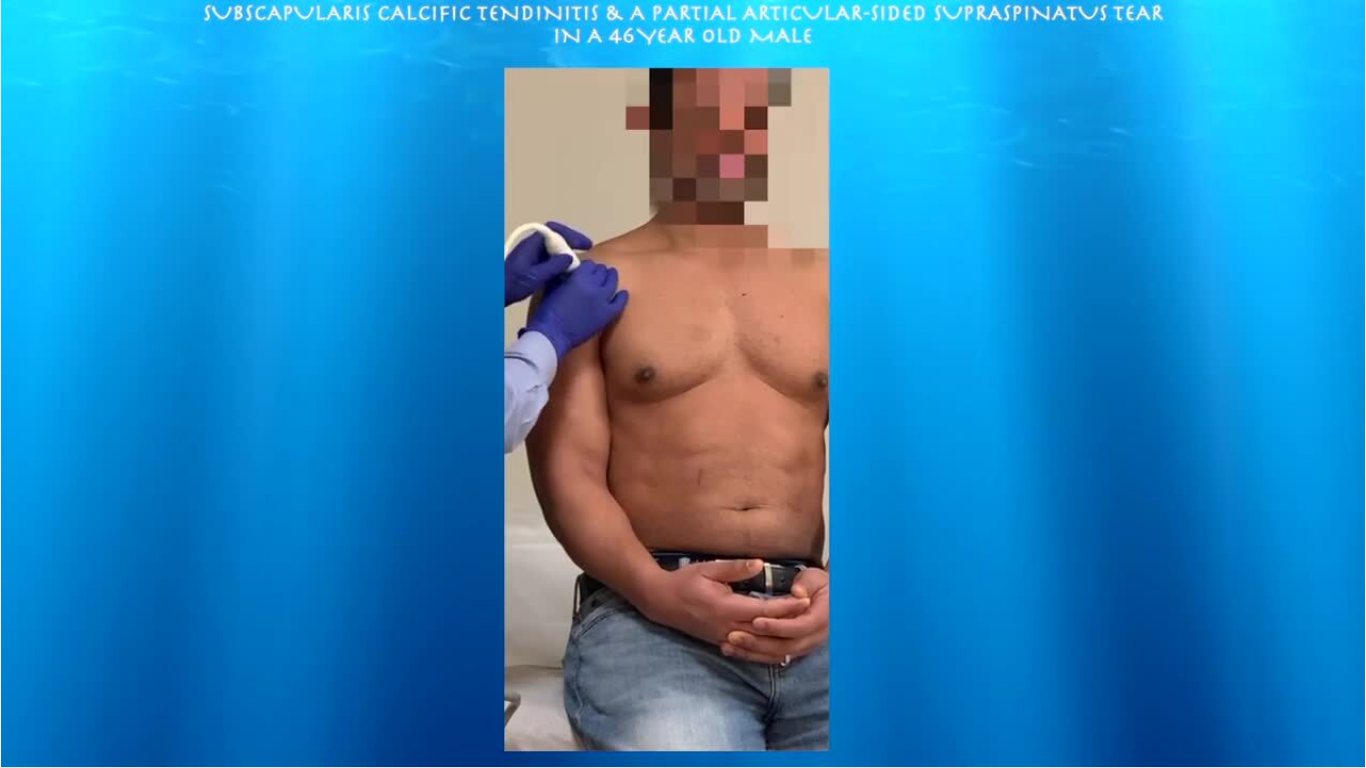 type 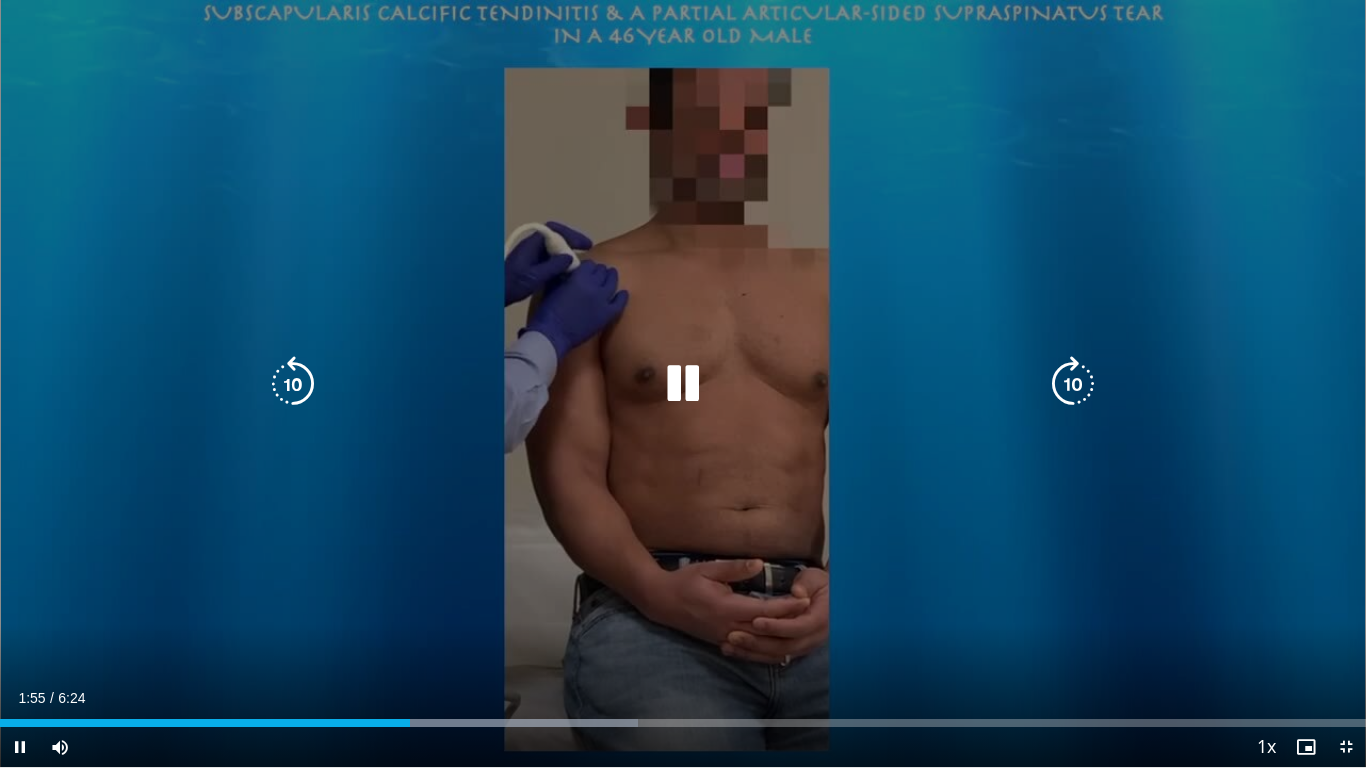click on "10 seconds
Tap to unmute" at bounding box center (683, 383) 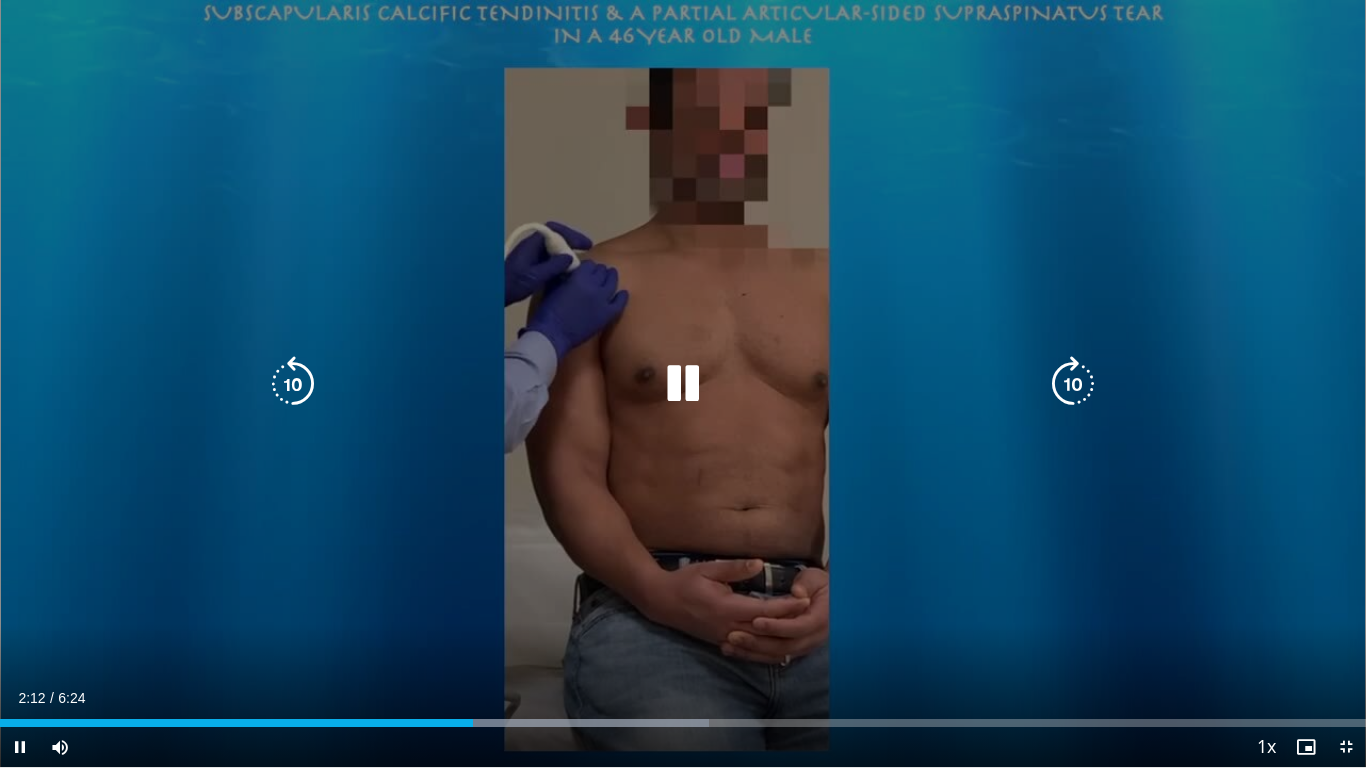 click on "10 seconds
Tap to unmute" at bounding box center (683, 383) 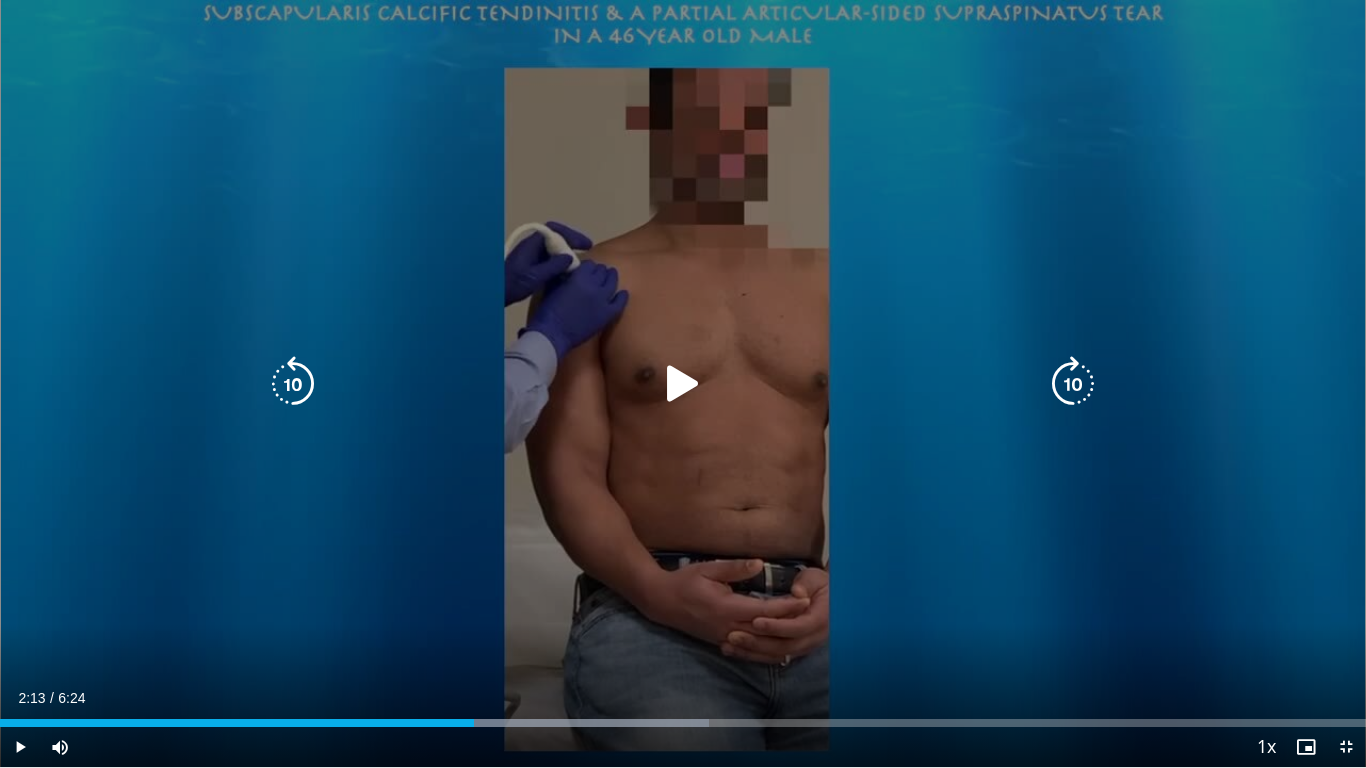 click at bounding box center (683, 384) 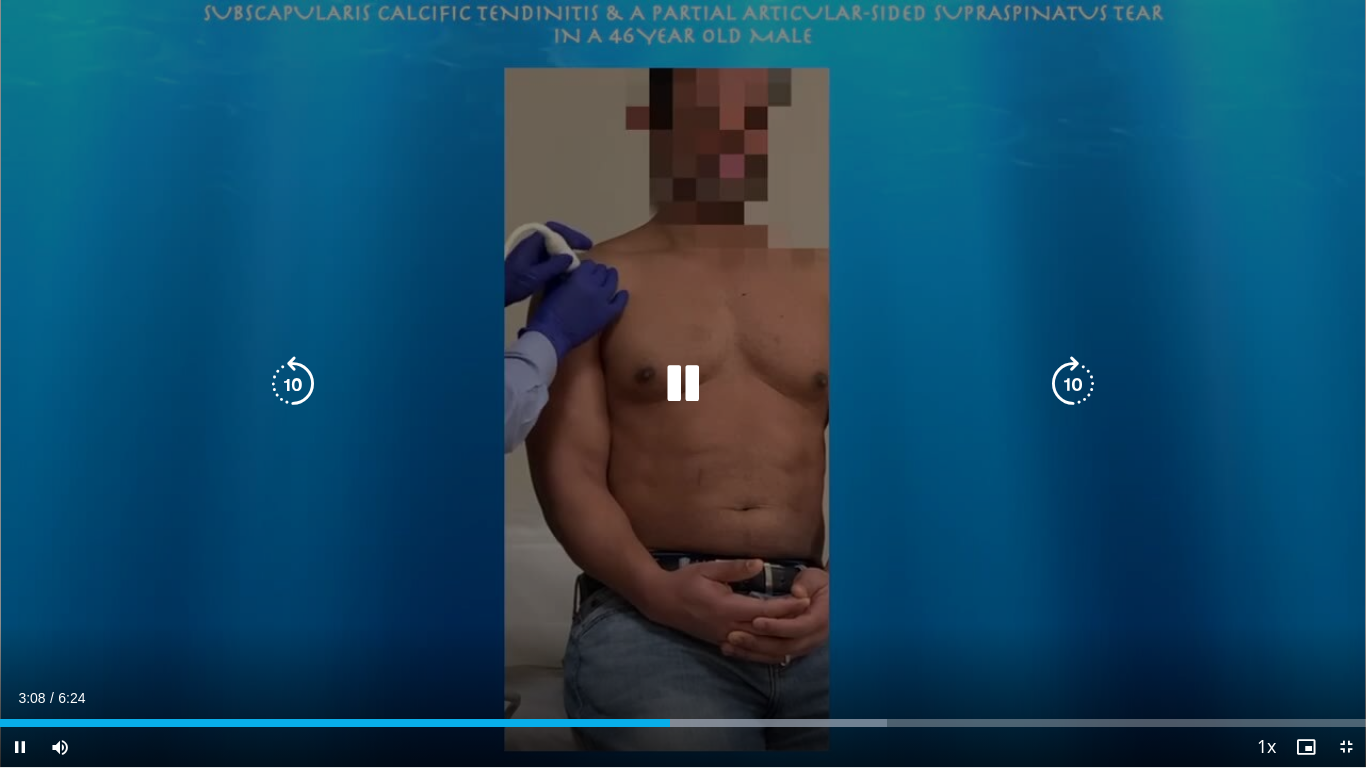click on "10 seconds
Tap to unmute" at bounding box center (683, 383) 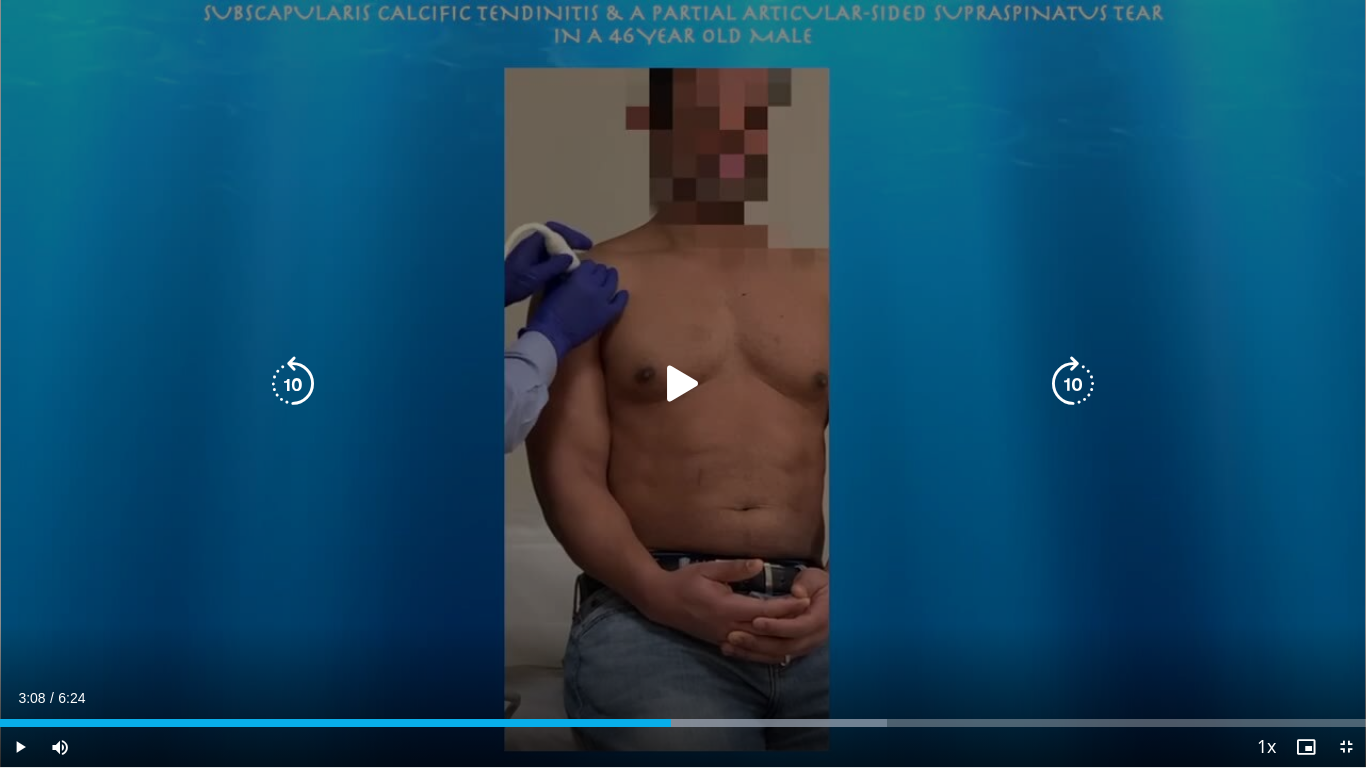 click at bounding box center (683, 384) 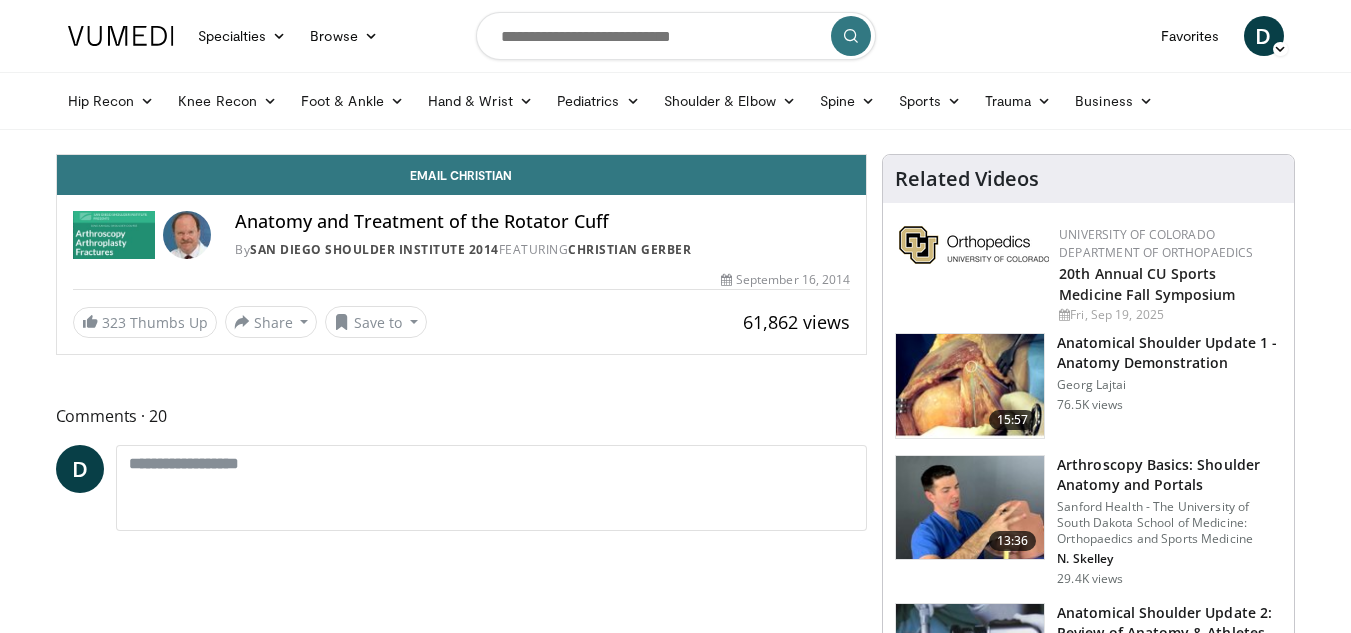 scroll, scrollTop: 0, scrollLeft: 0, axis: both 